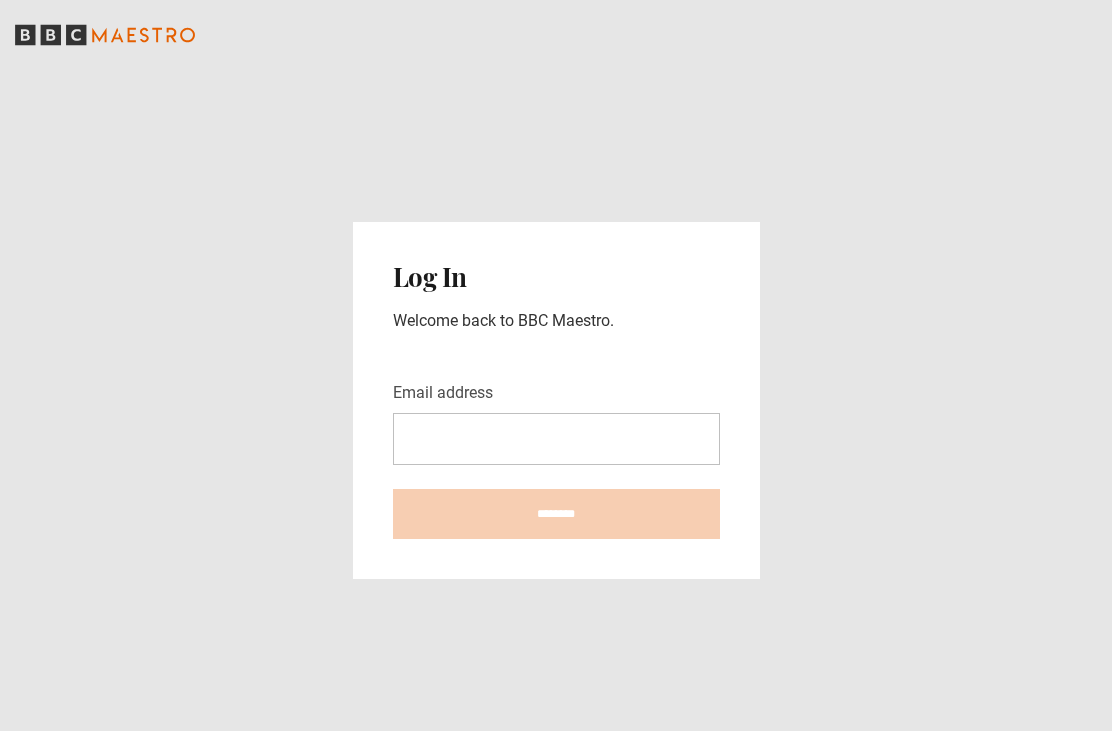 scroll, scrollTop: 0, scrollLeft: 0, axis: both 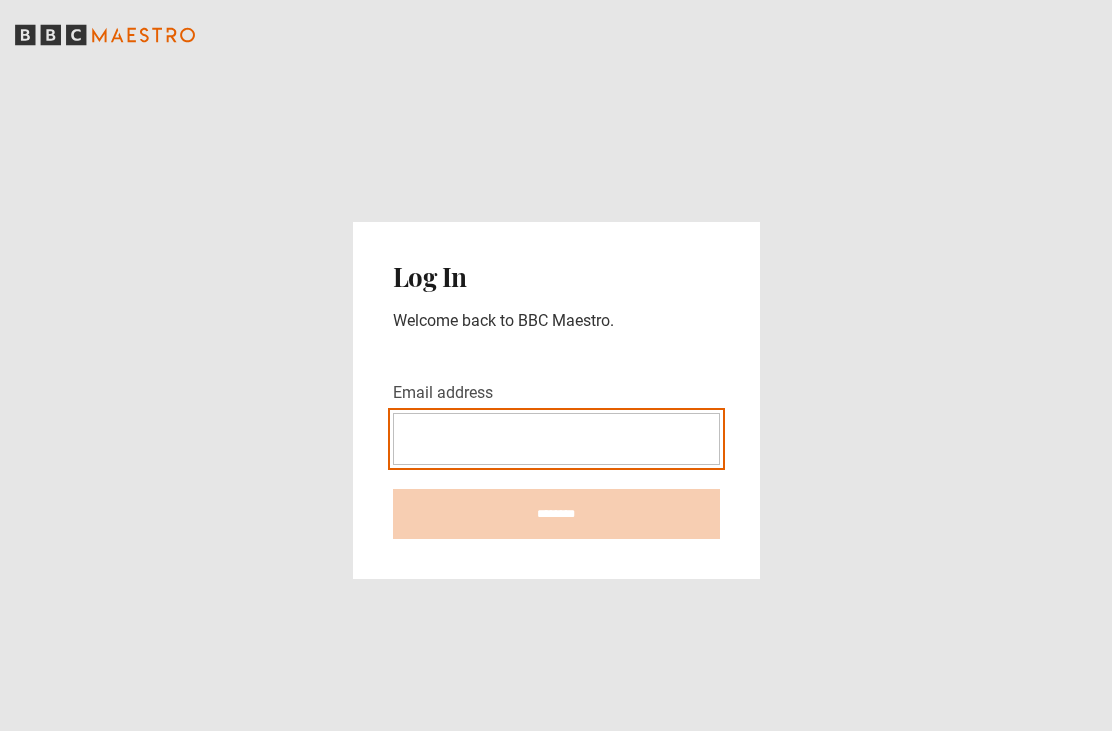 type on "**********" 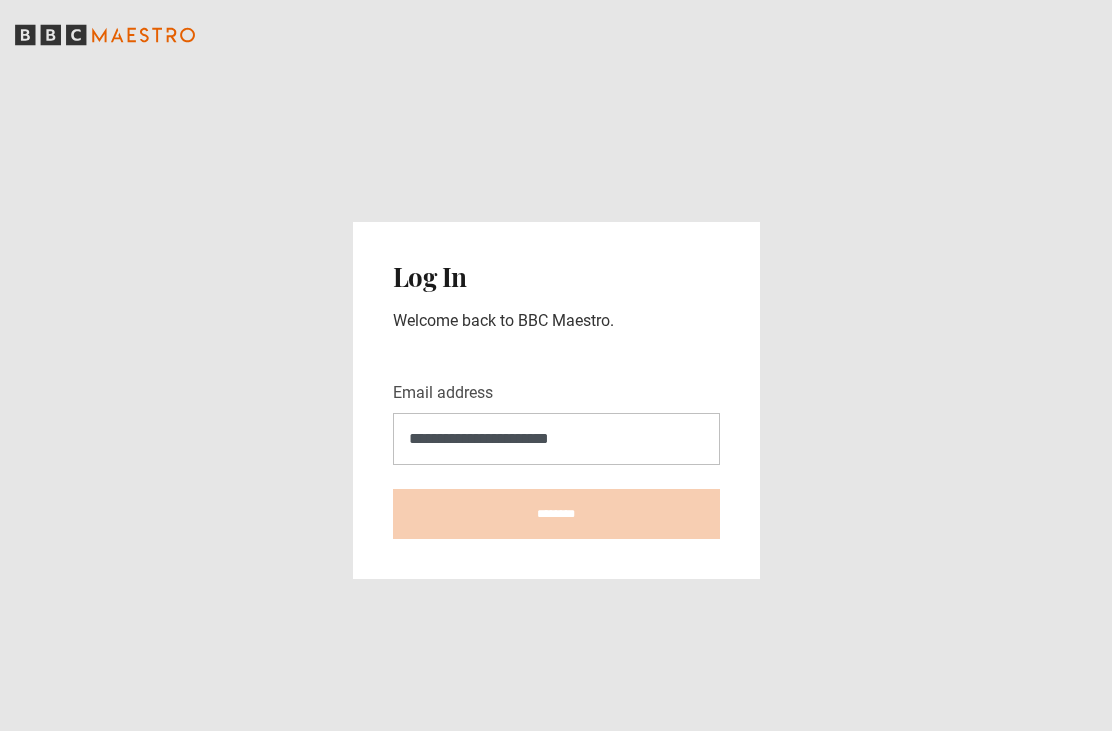 click on "********" at bounding box center [556, 514] 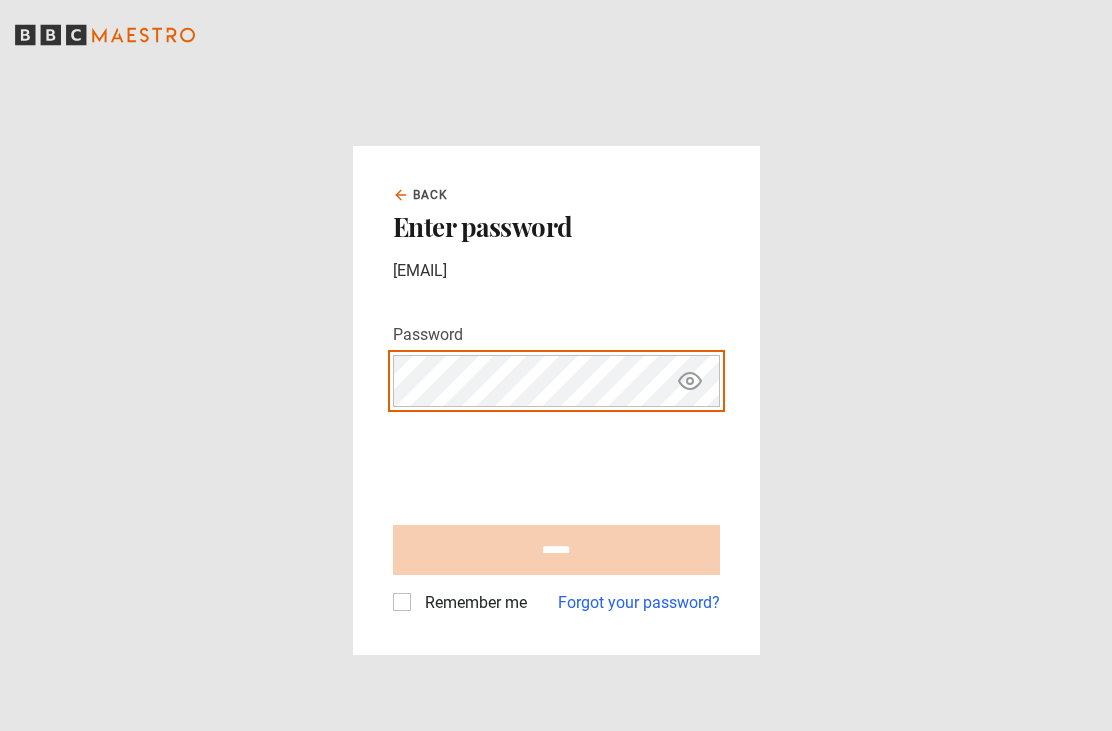 scroll, scrollTop: 0, scrollLeft: 0, axis: both 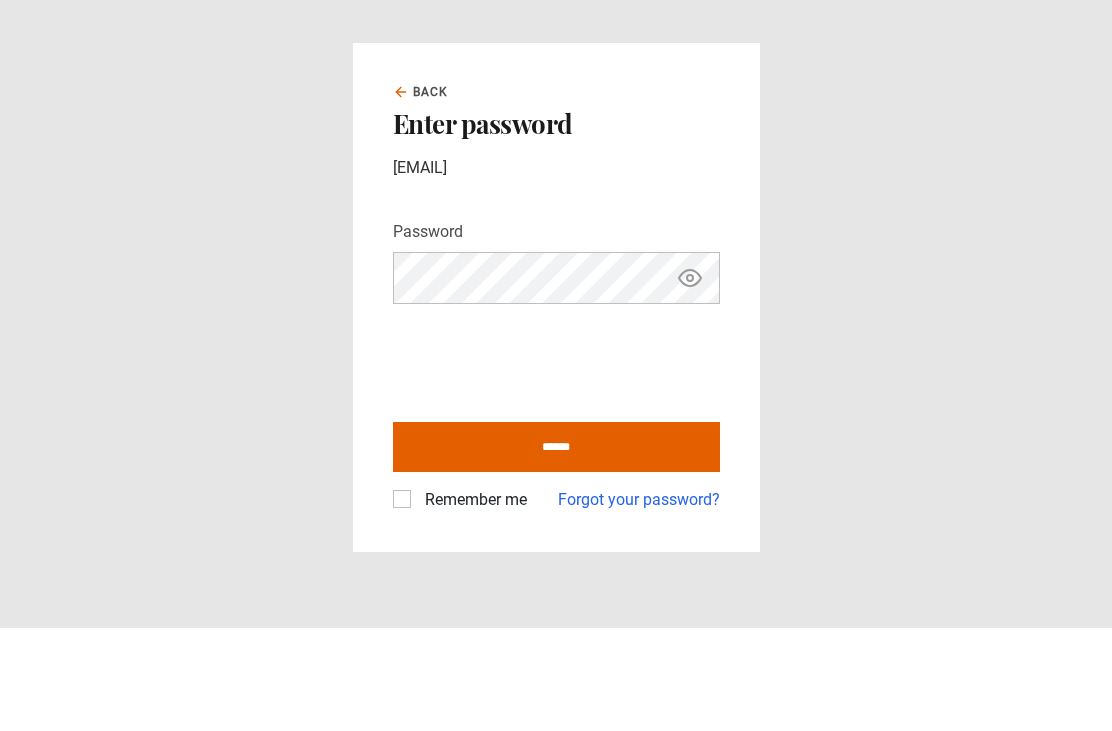 click on "Back
Enter password
gemma.w@windowslive.com
Password
Your password is hidden
******
Remember me
Forgot your password?" at bounding box center (556, 400) 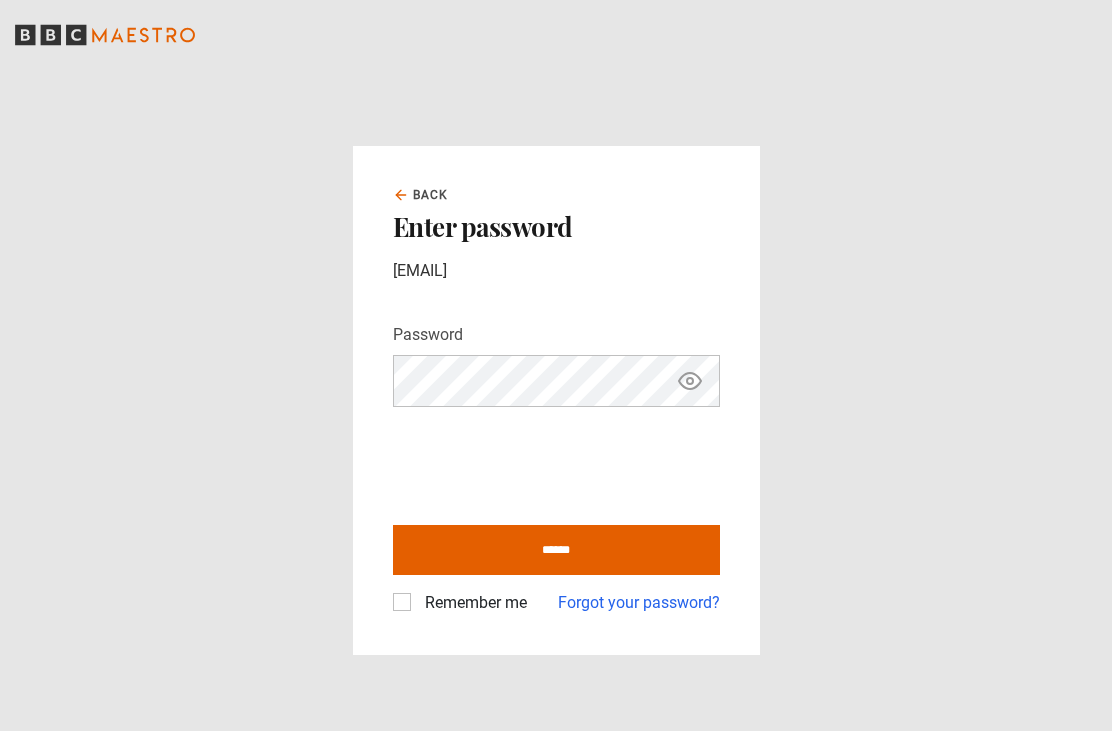 click on "Remember me
Forgot your password?" at bounding box center (556, 595) 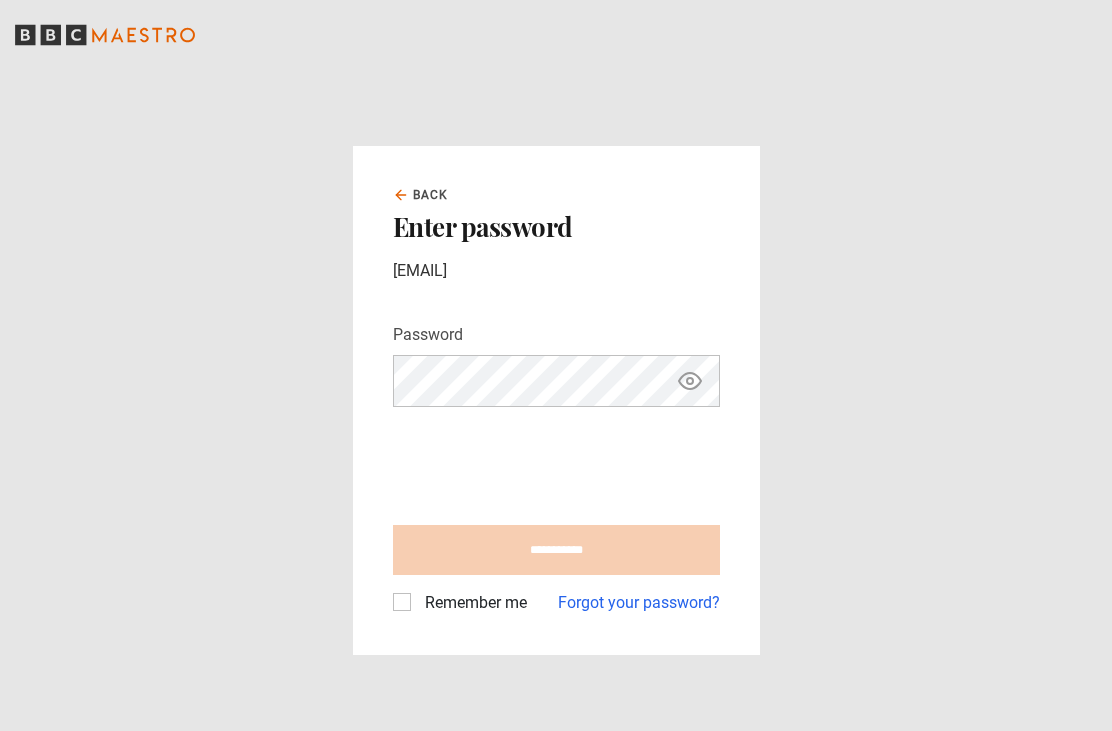 type on "**********" 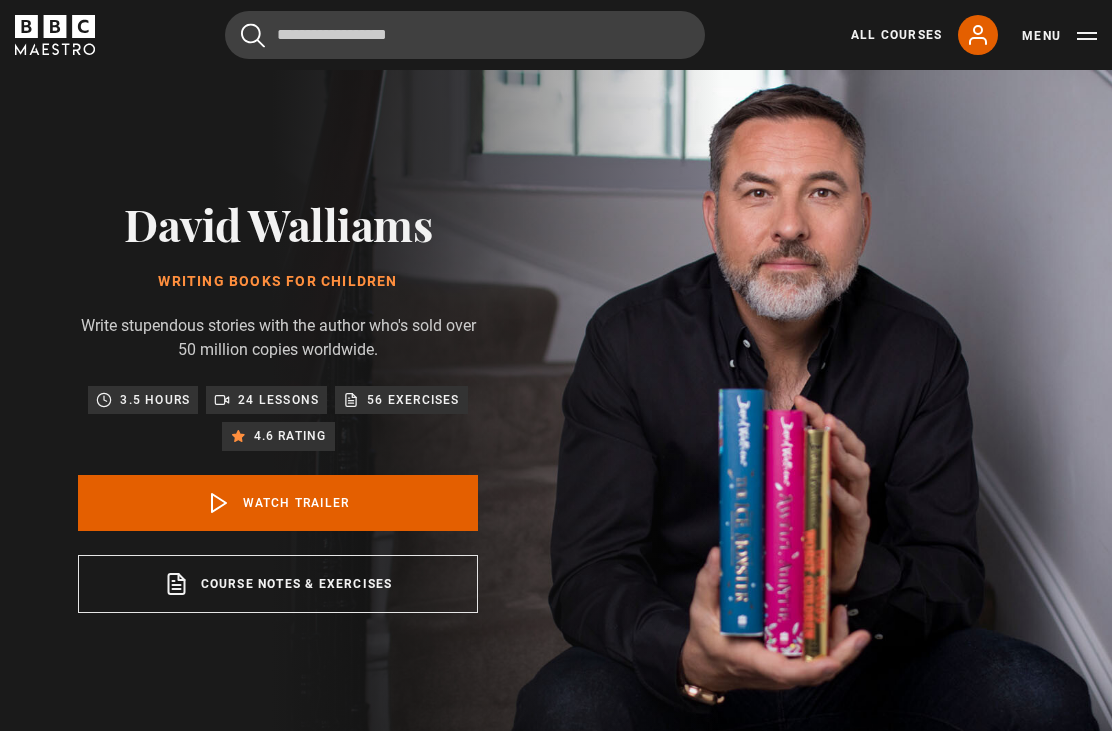 scroll, scrollTop: 0, scrollLeft: 0, axis: both 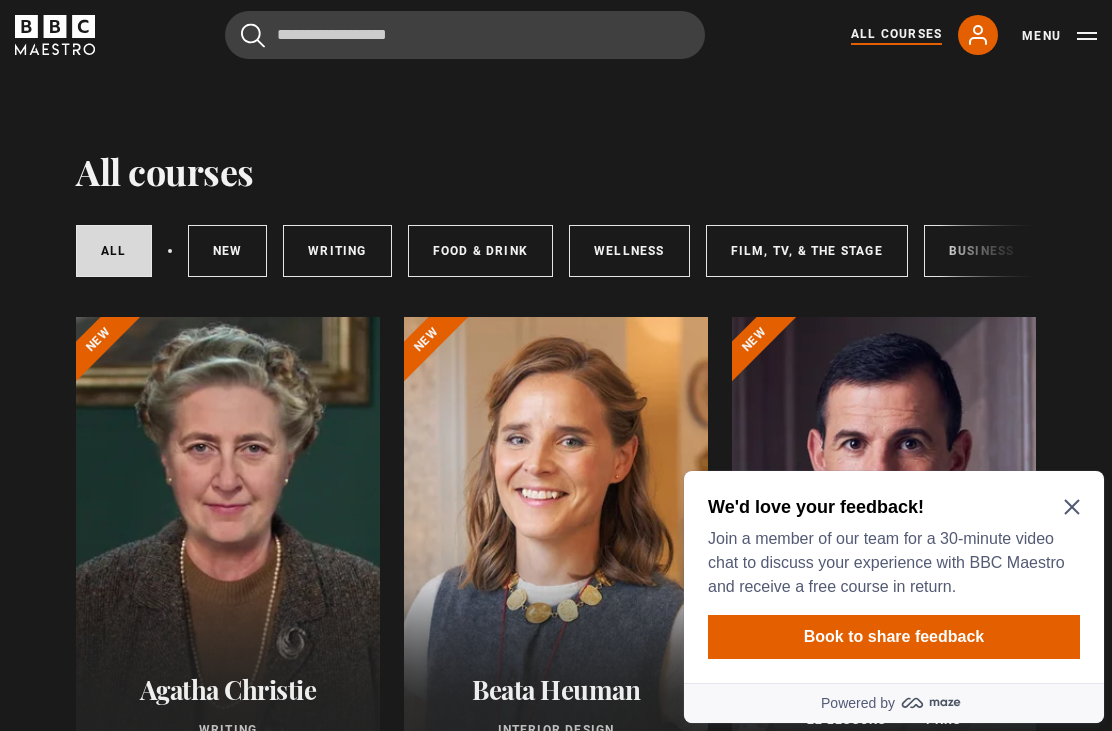 click on "Writing" at bounding box center [337, 251] 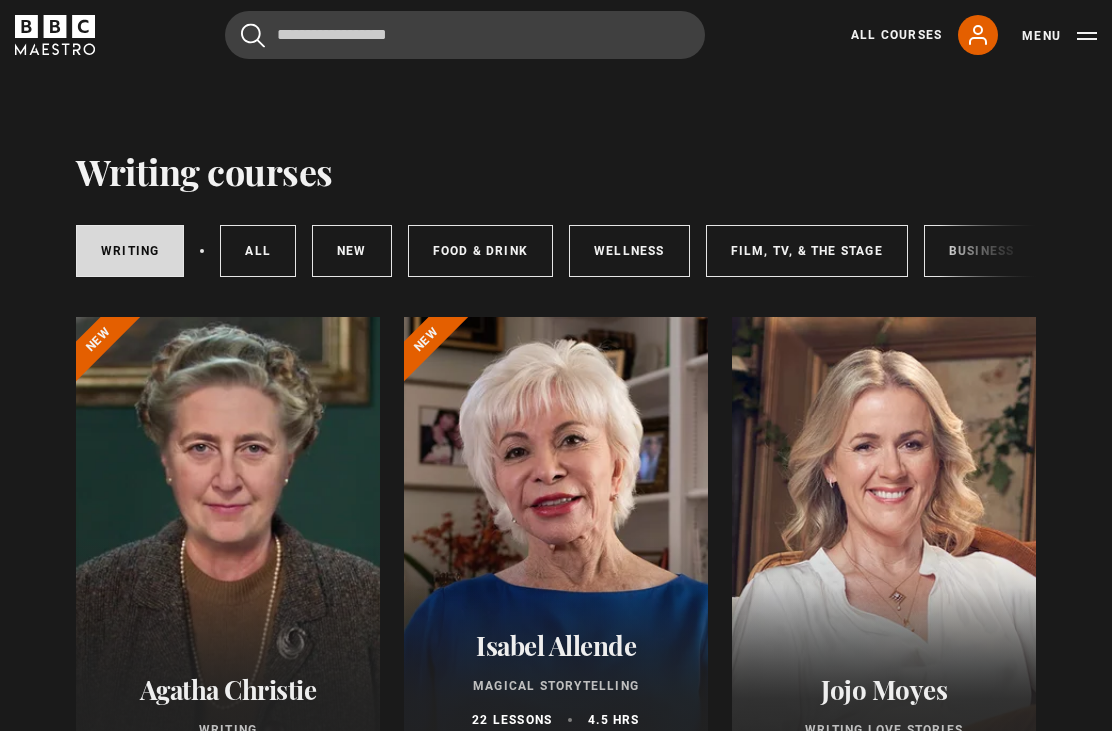 scroll, scrollTop: 0, scrollLeft: 0, axis: both 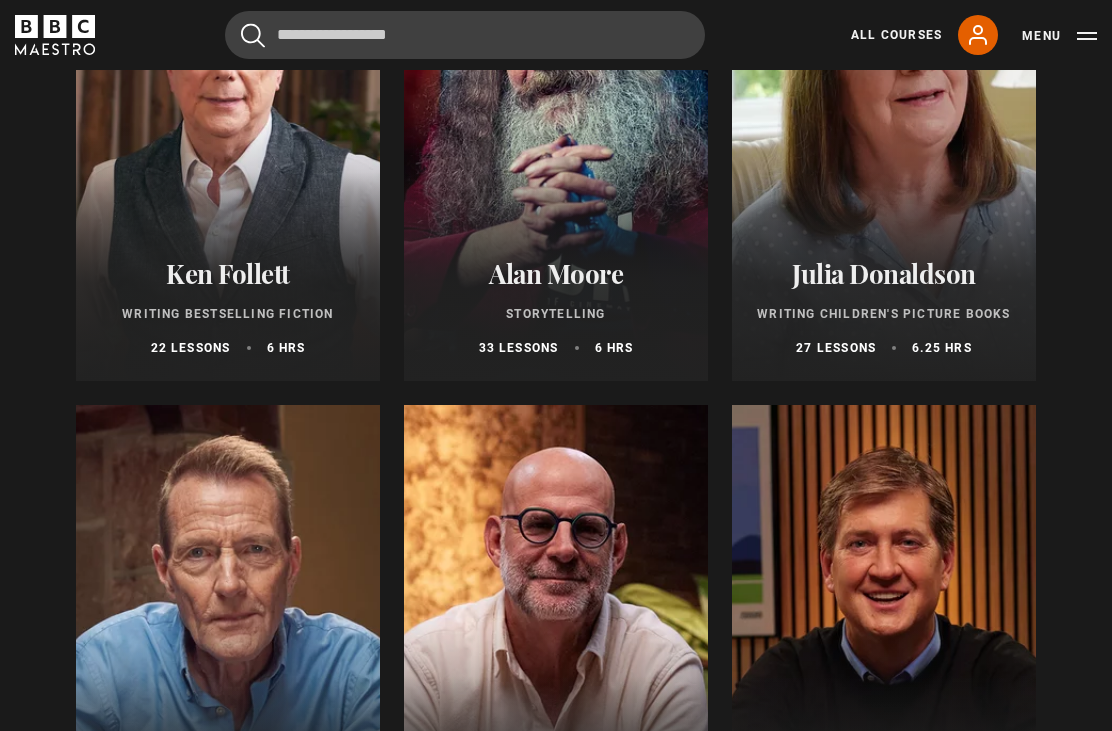 click at bounding box center [884, 141] 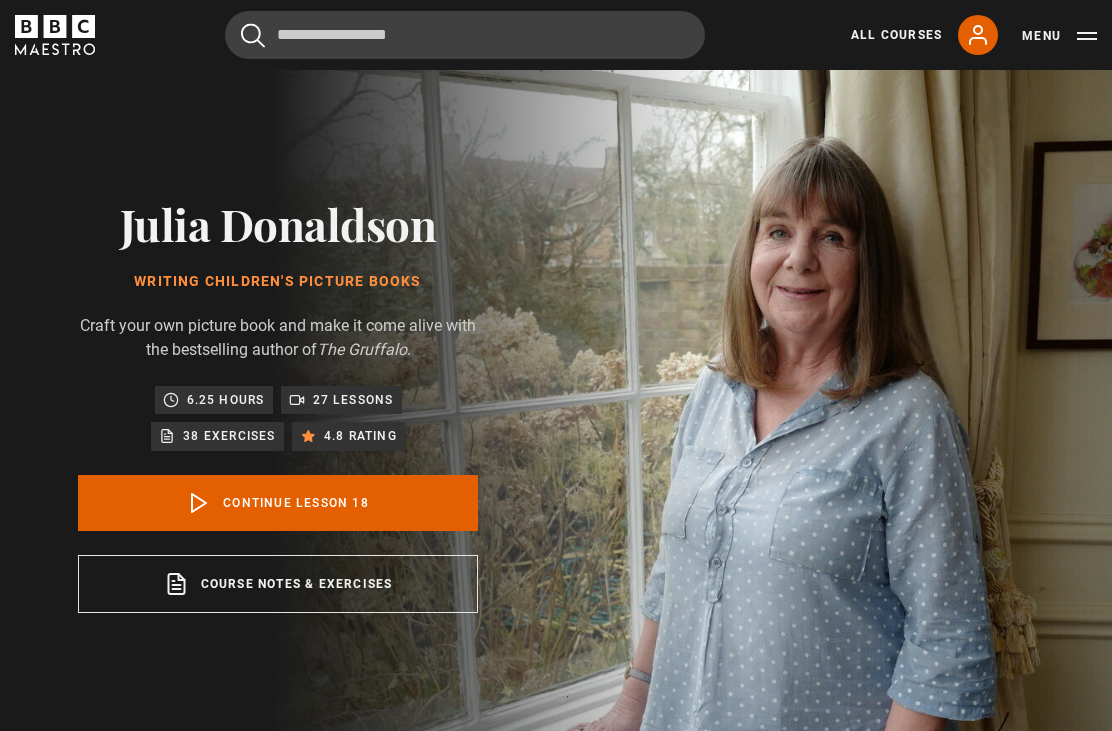 scroll, scrollTop: 805, scrollLeft: 0, axis: vertical 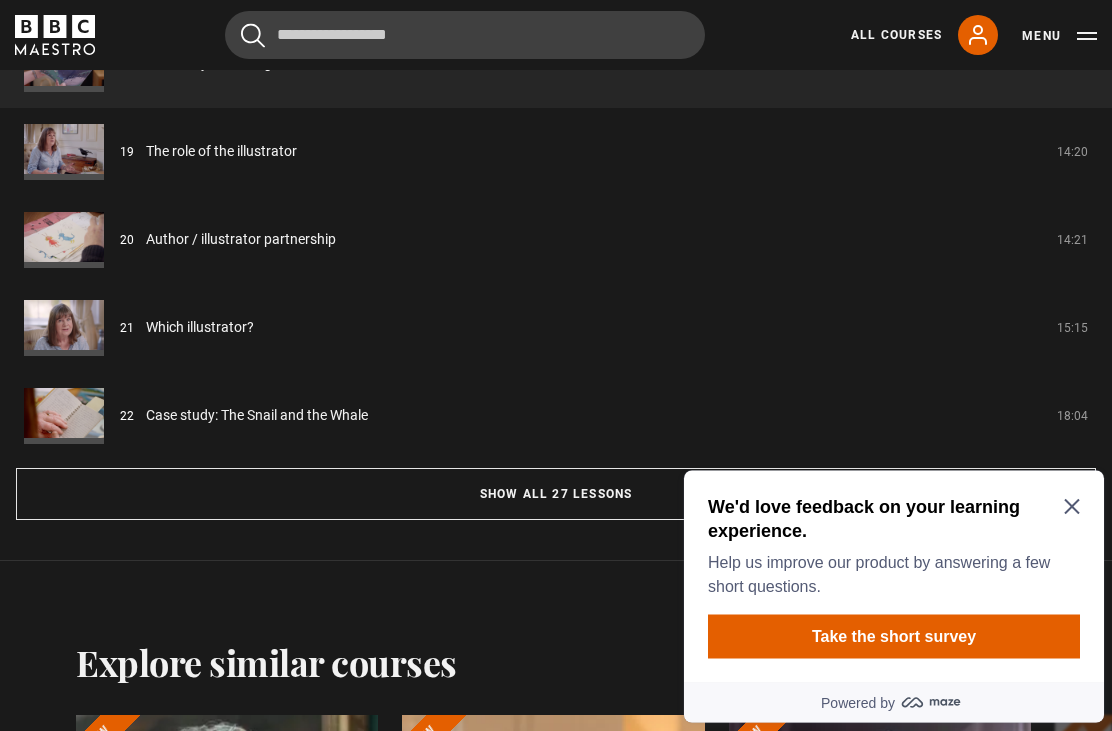 click 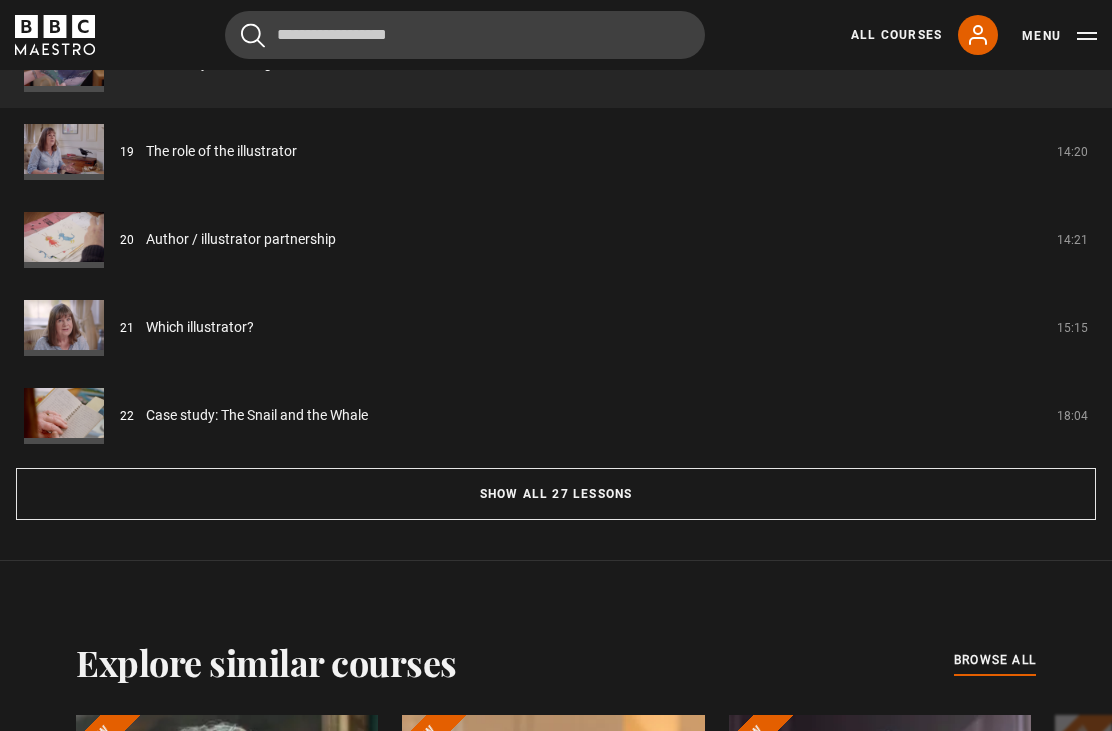 click on "Show all 27 lessons" at bounding box center [556, 494] 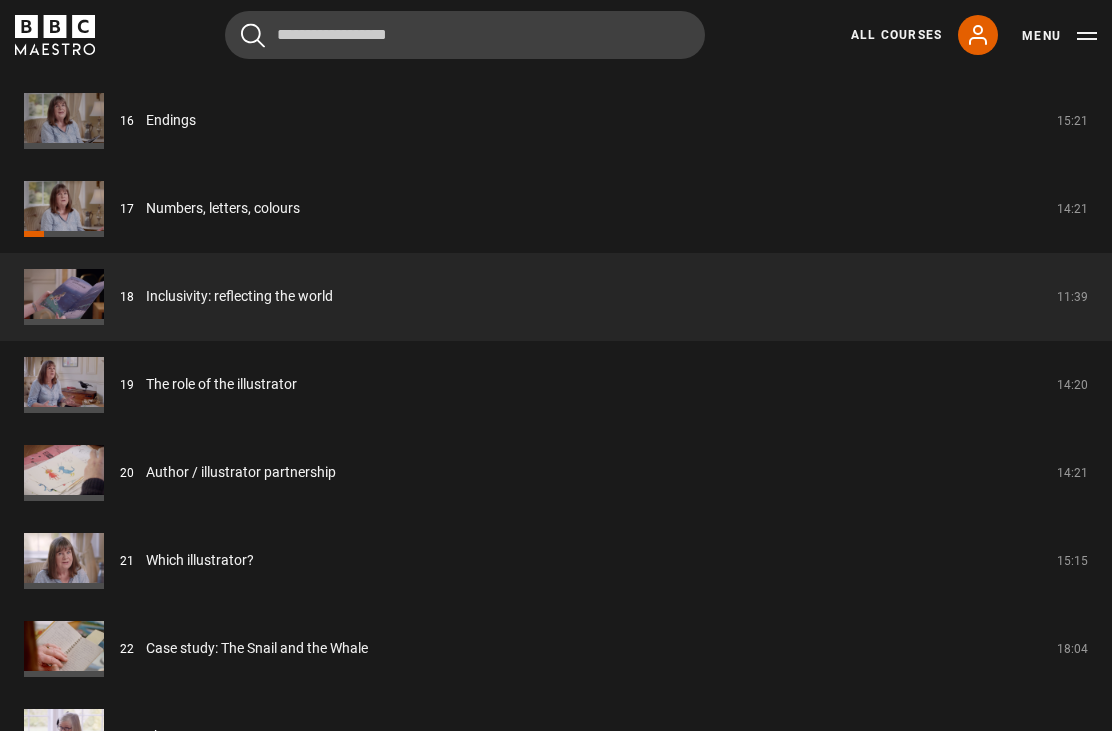 scroll, scrollTop: 3027, scrollLeft: 0, axis: vertical 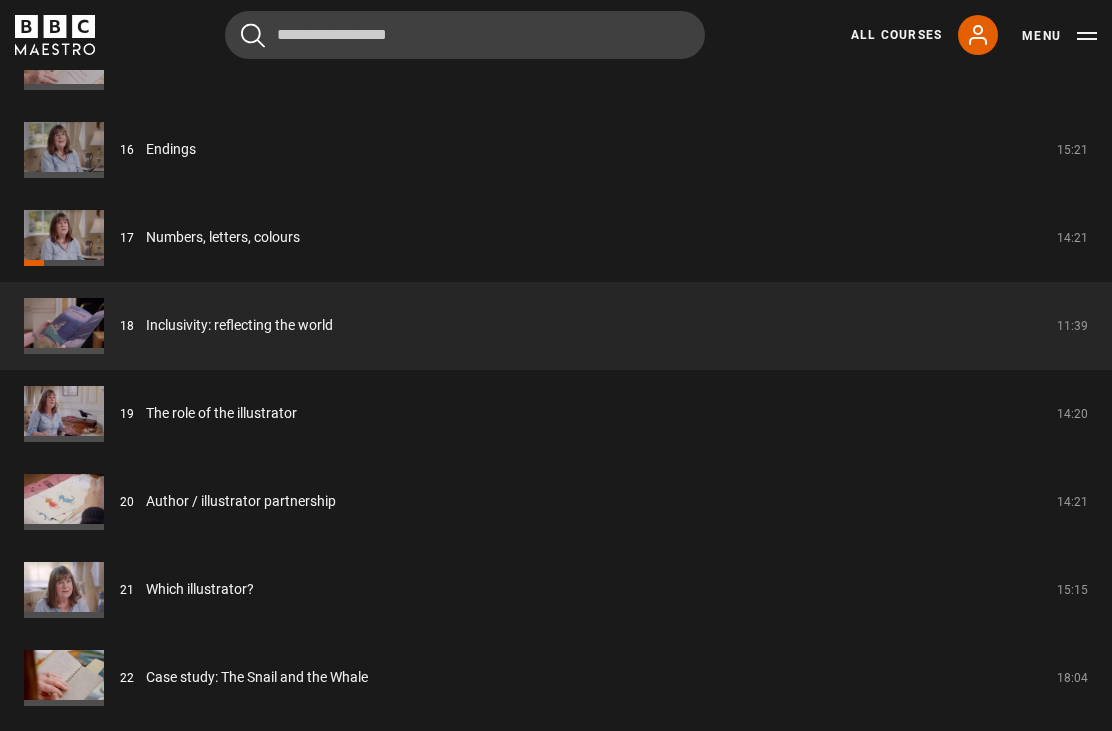 click on "Numbers, letters, colours" at bounding box center (223, 237) 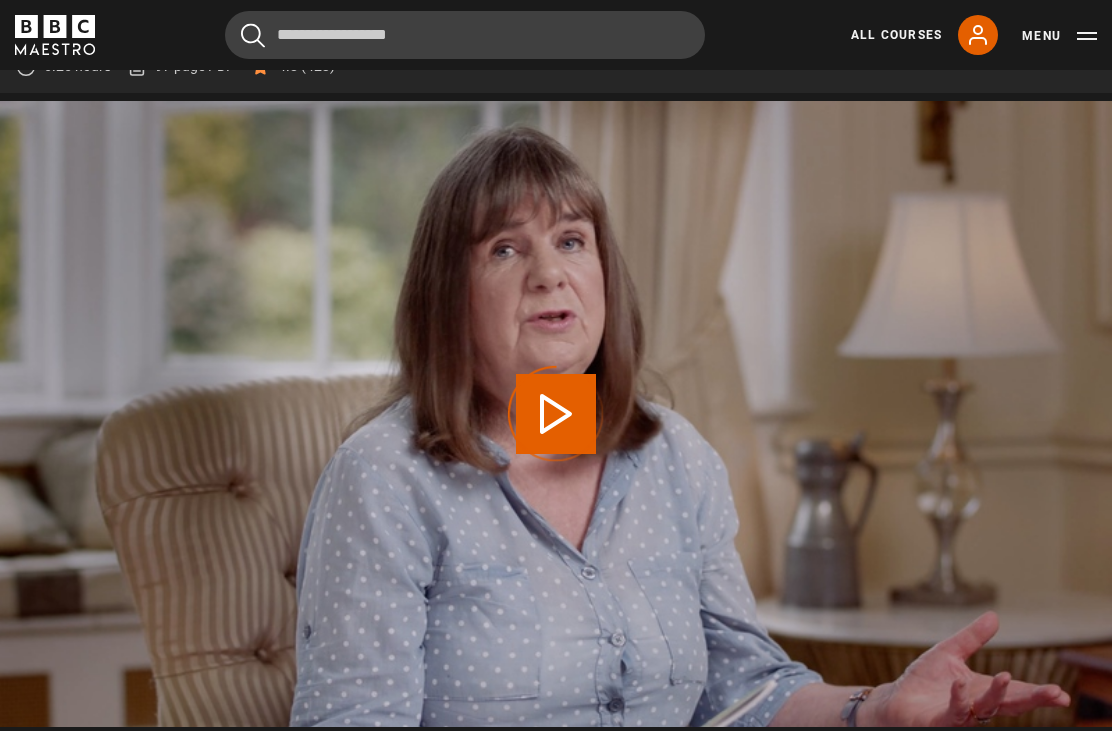 scroll, scrollTop: 0, scrollLeft: 0, axis: both 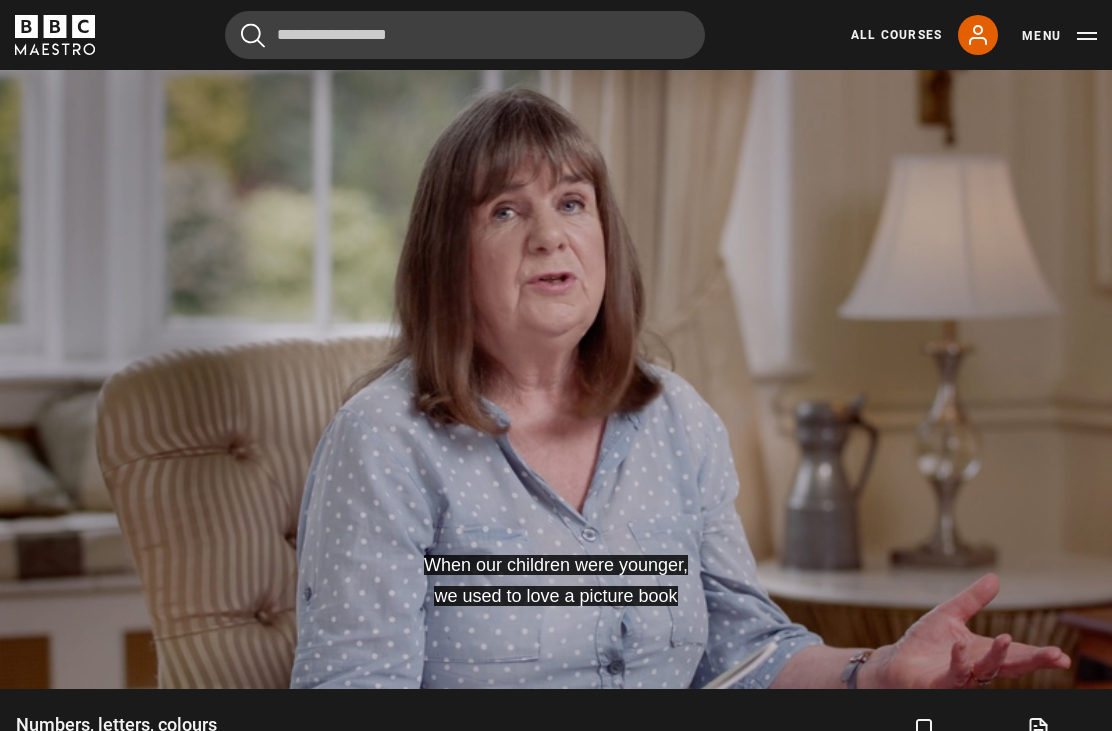 click on "When our children were younger,
we used to love a picture book Video Player is loading. Play Lesson Numbers, letters, colours 10s Skip Back 10 seconds Pause 10s Skip Forward 10 seconds Loaded :  98.59% Pause Mute Current Time  10:41 - Duration  14:22
Julia Donaldson
Lesson 17
Numbers, letters, colours
1x Playback Rate 2x 1.5x 1x , selected 0.5x Captions captions off English  Captions , selected This is a modal window.
Lesson Completed
Up next
Inclusivity: reflecting the world
Cancel
Do you want to save this lesson?" at bounding box center [556, 376] 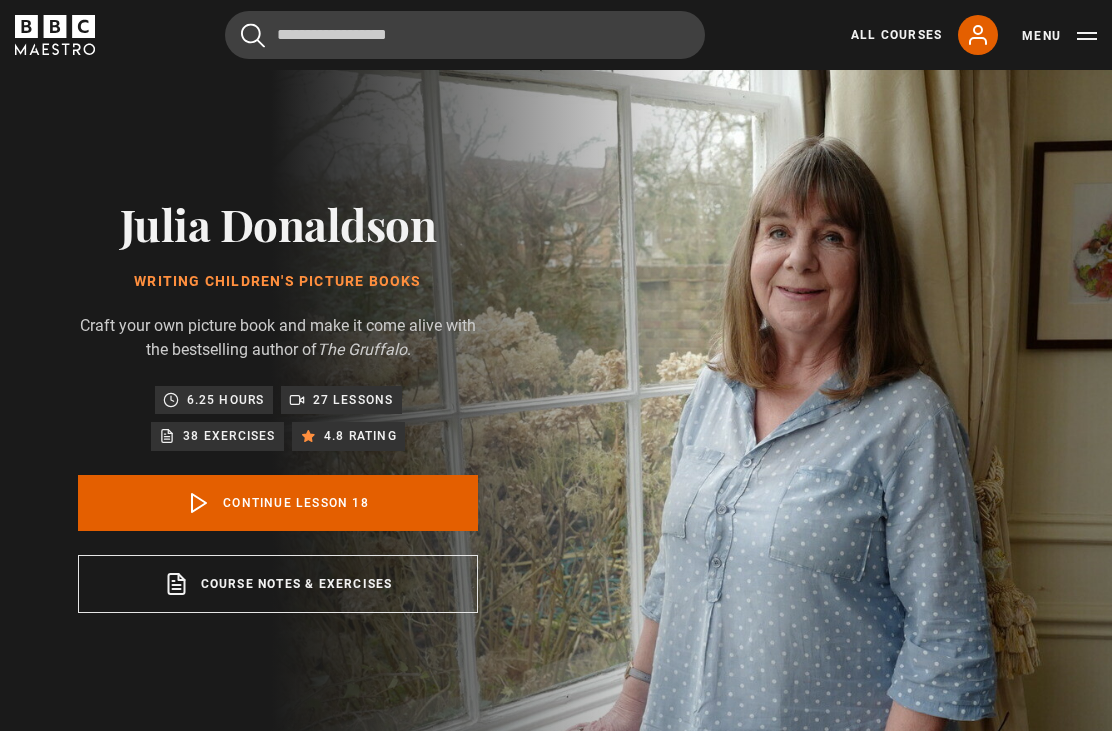 scroll, scrollTop: 0, scrollLeft: 0, axis: both 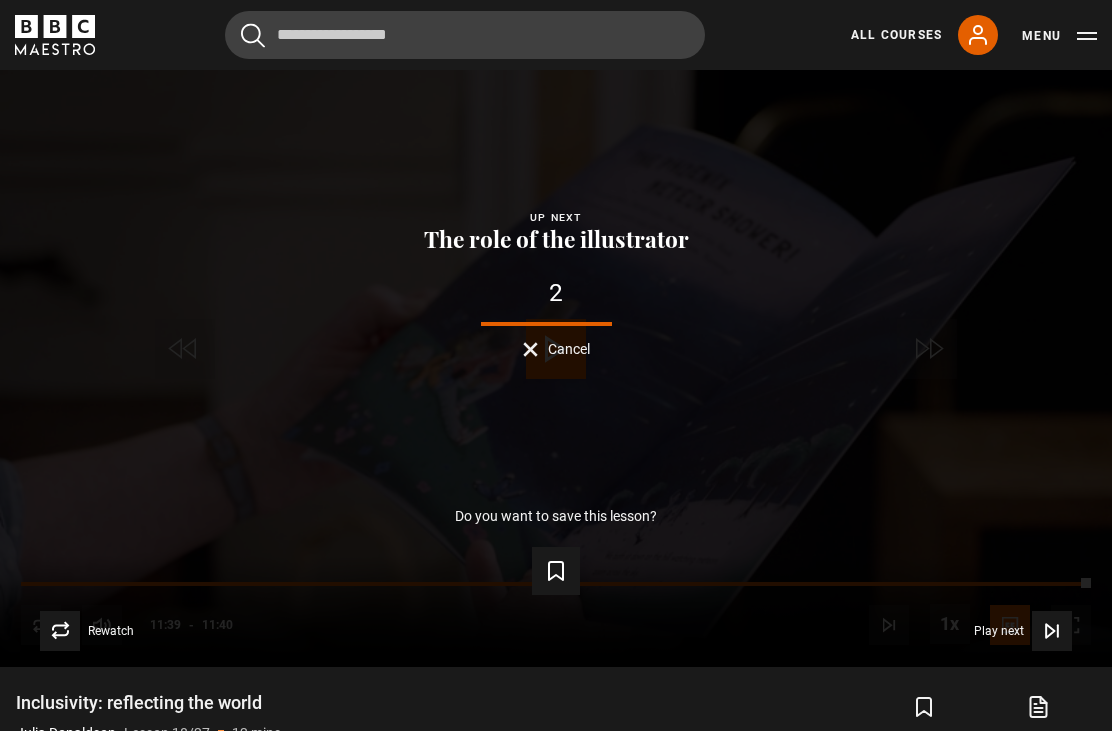 click on "Play next" at bounding box center (999, 631) 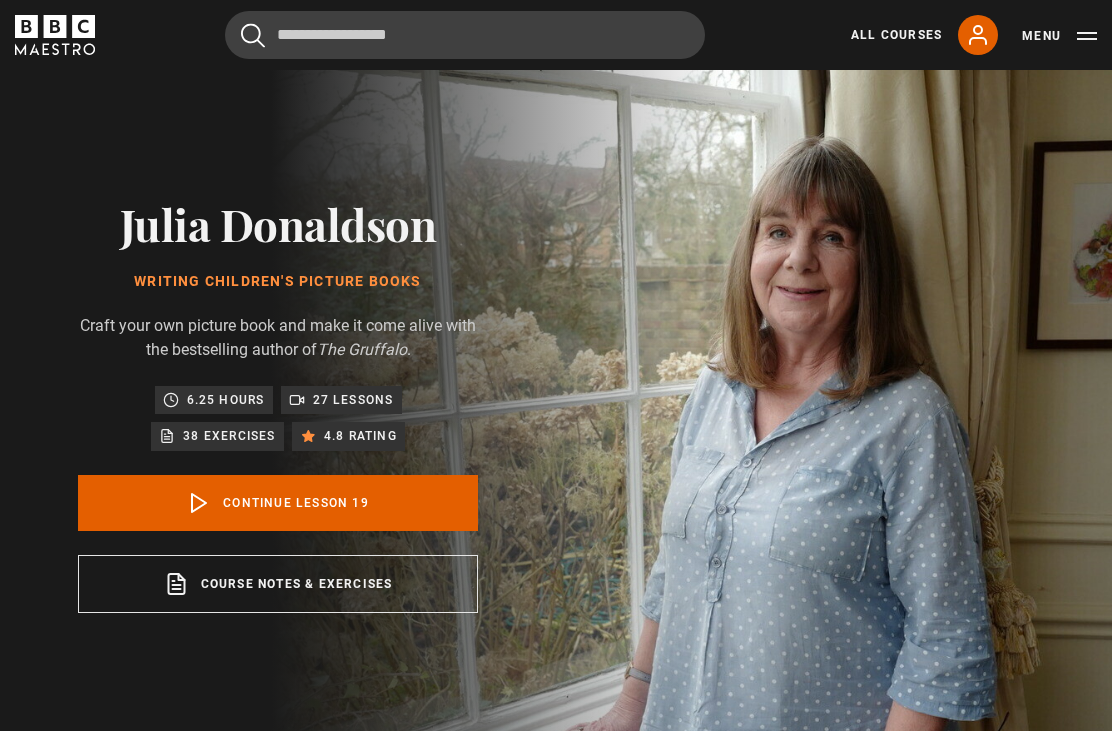 scroll, scrollTop: 0, scrollLeft: 0, axis: both 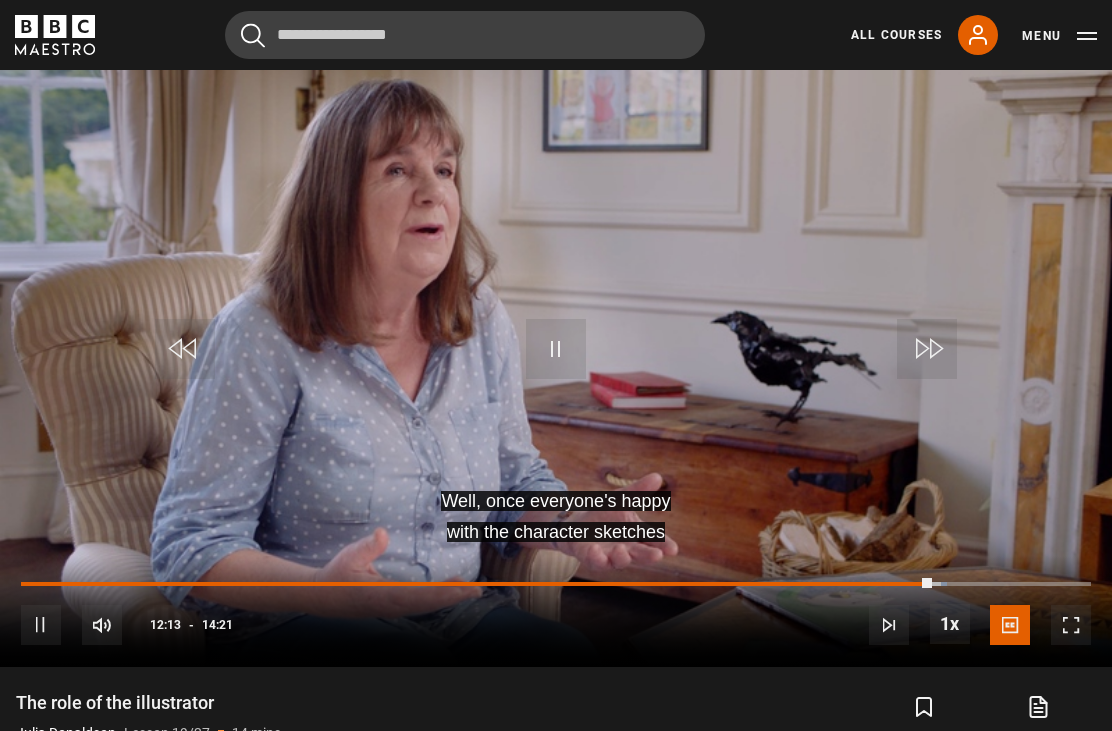 click at bounding box center [185, 349] 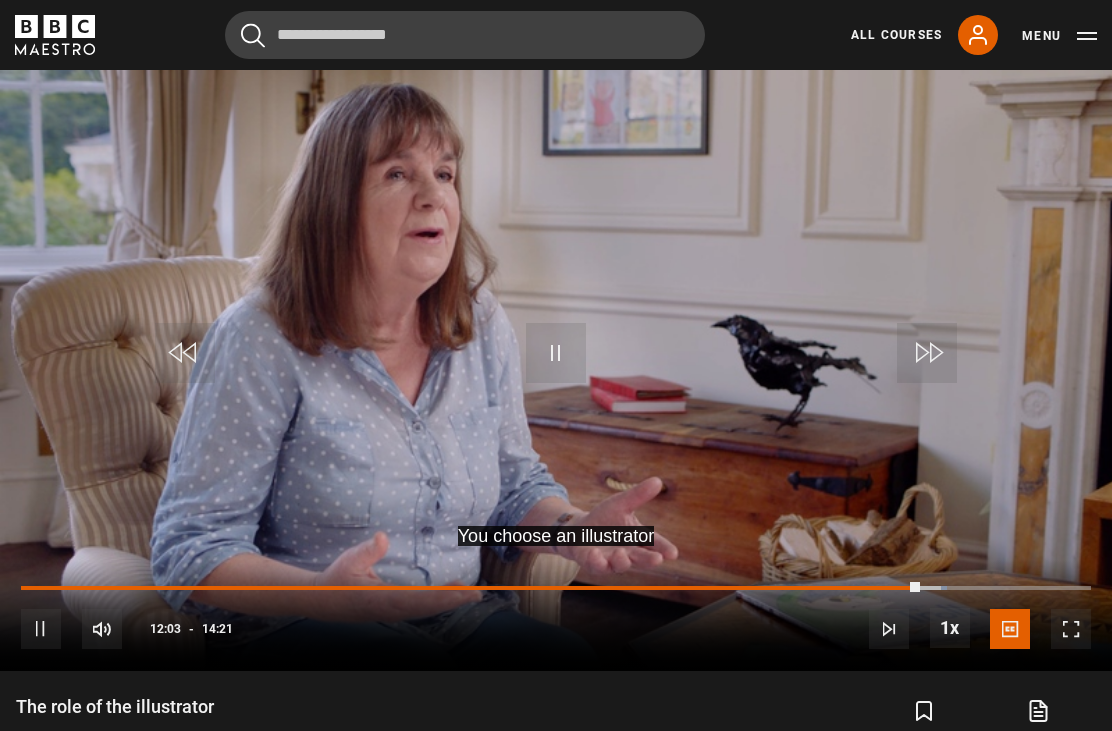 scroll, scrollTop: 861, scrollLeft: 0, axis: vertical 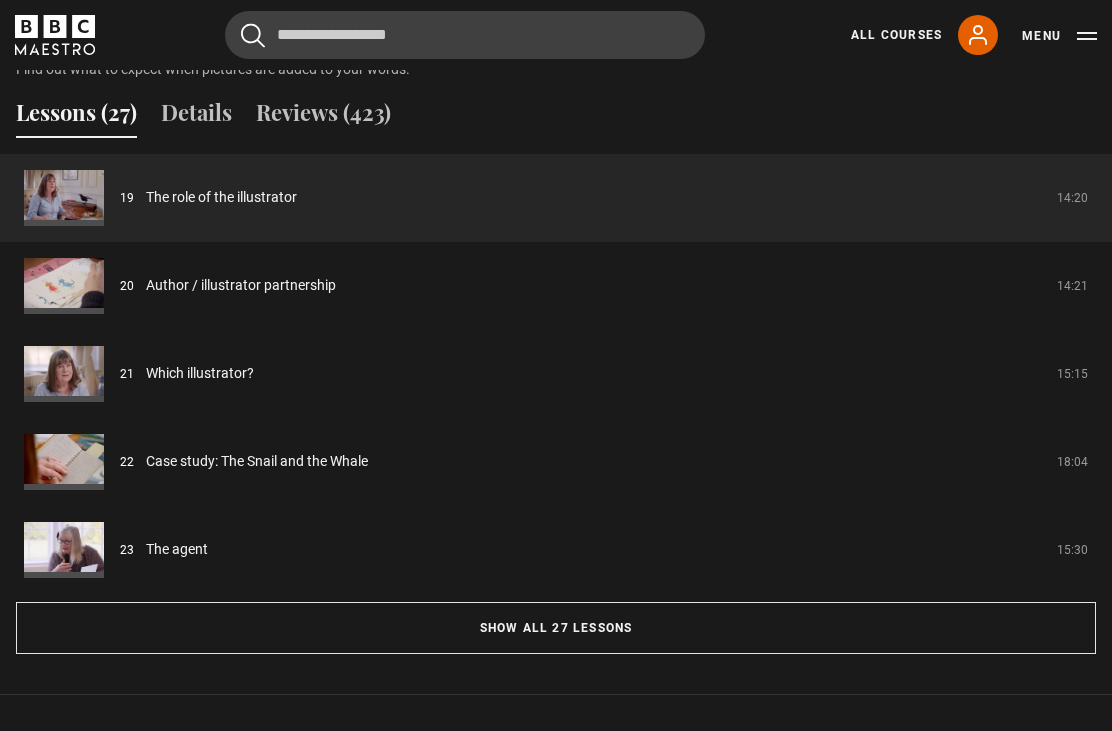 click on "Author / illustrator partnership" at bounding box center [241, 285] 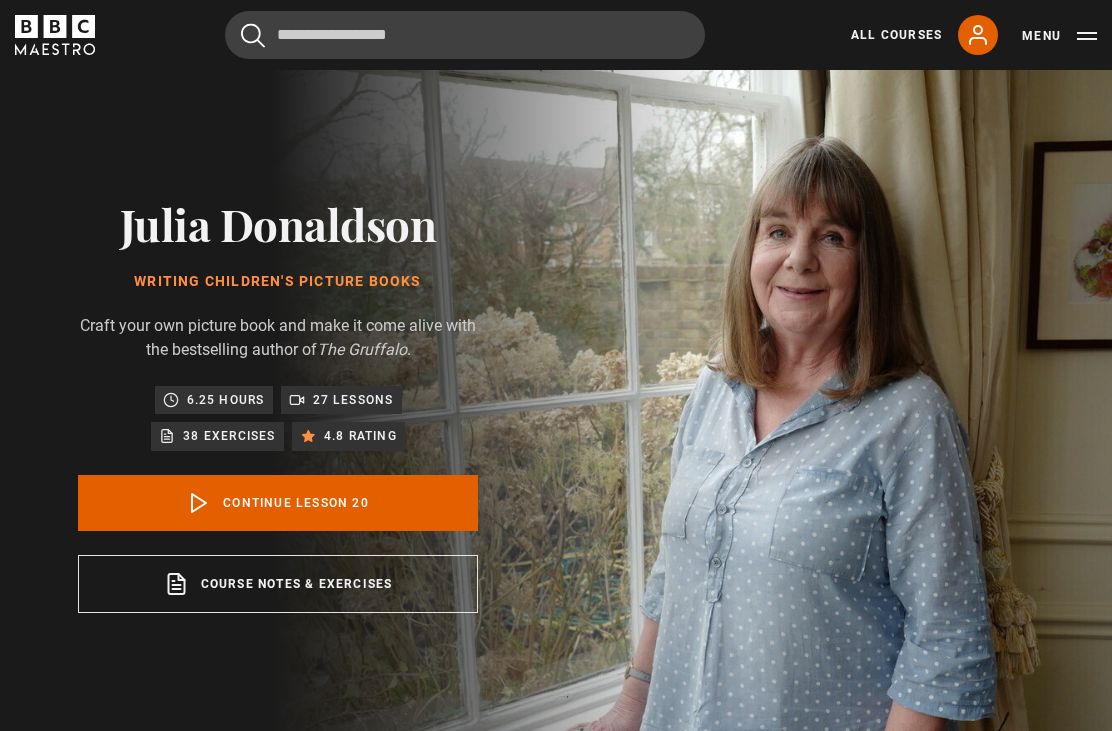 scroll, scrollTop: 1413, scrollLeft: 0, axis: vertical 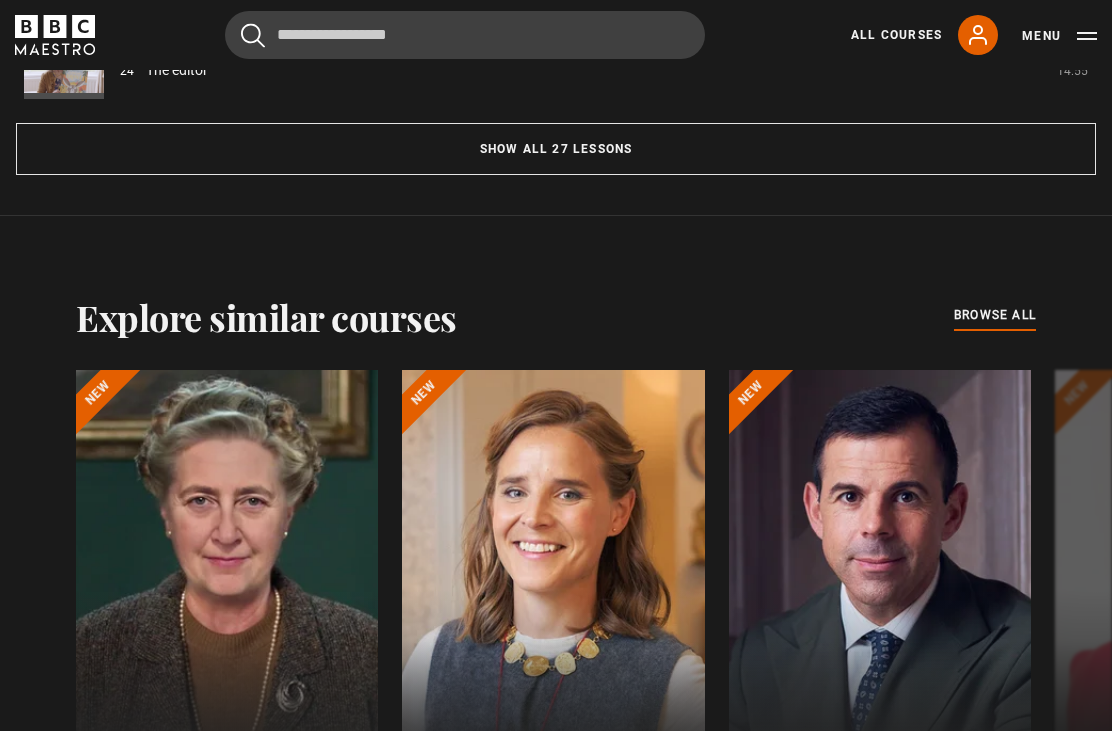 click on "Show all 27 lessons" at bounding box center (556, 149) 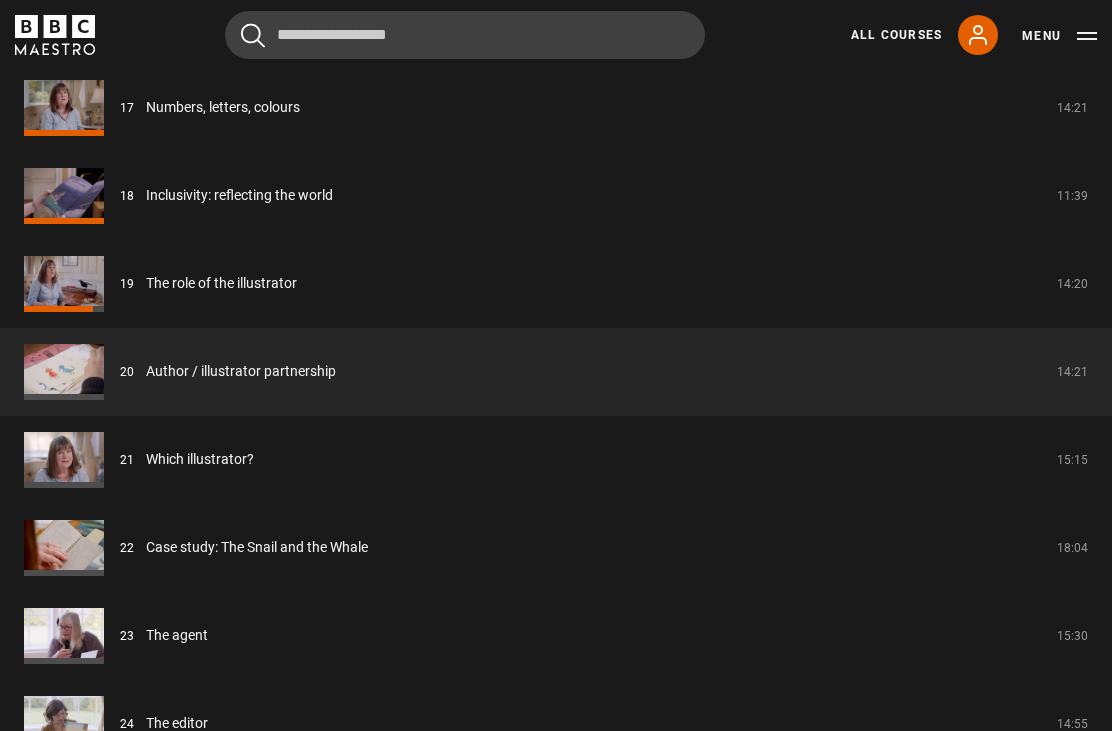 scroll, scrollTop: 3156, scrollLeft: 0, axis: vertical 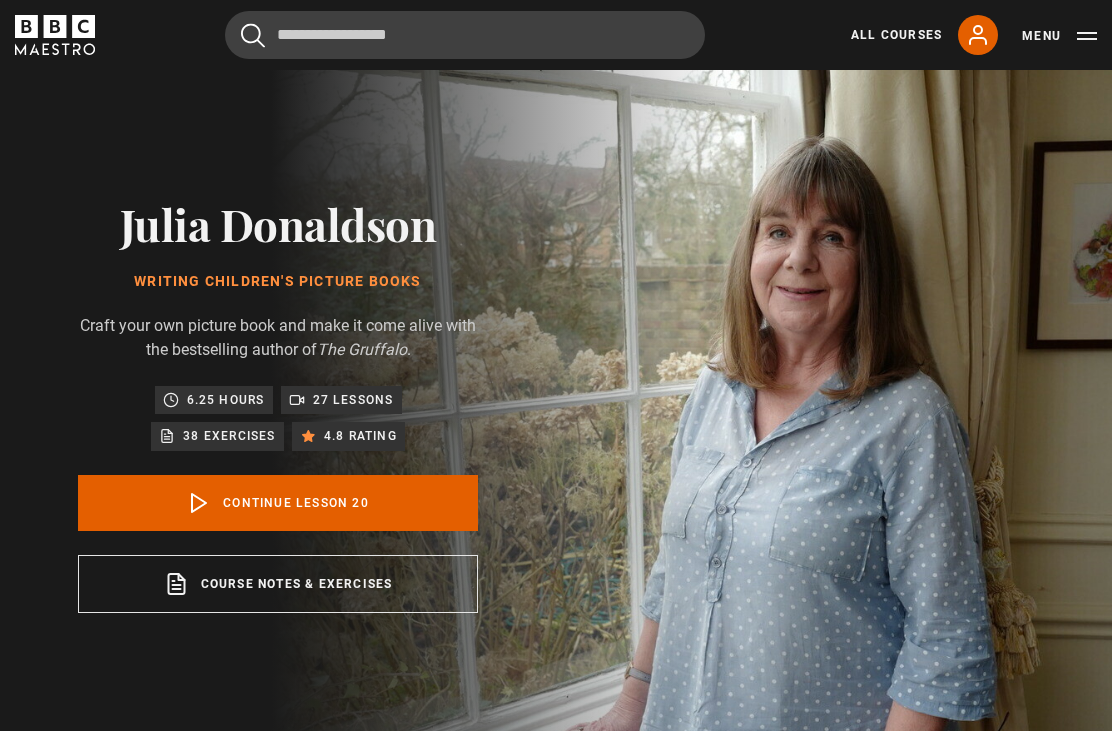 click on "Continue lesson 20" at bounding box center [278, 503] 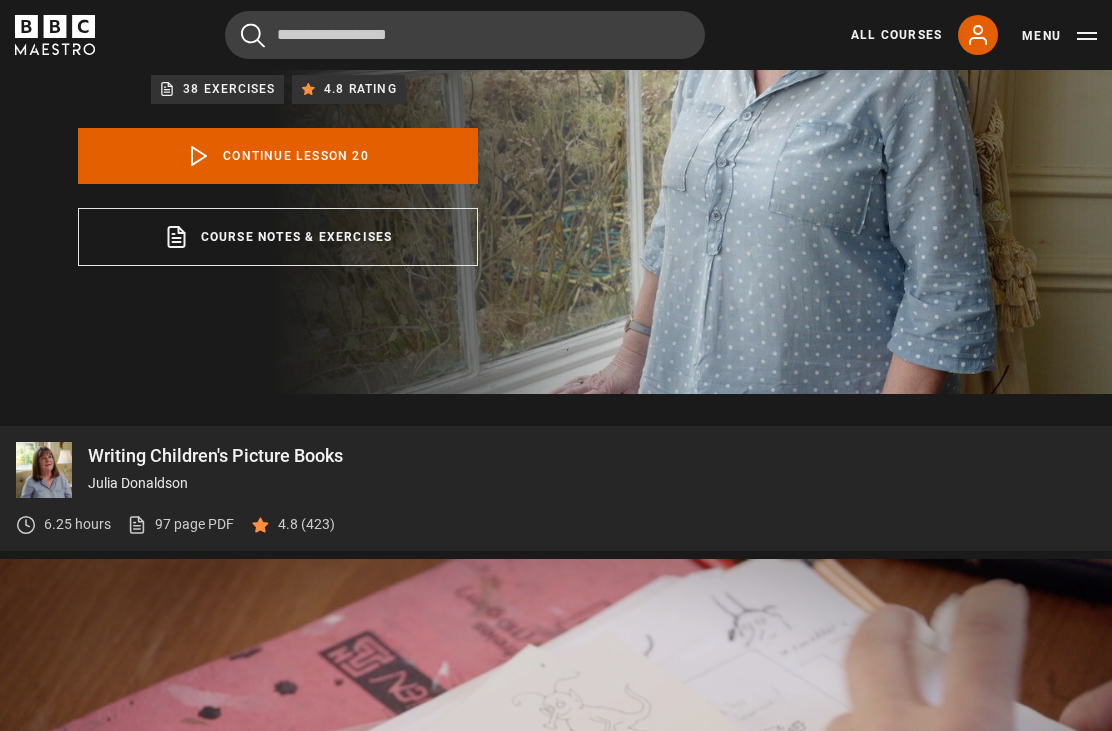 scroll, scrollTop: 865, scrollLeft: 0, axis: vertical 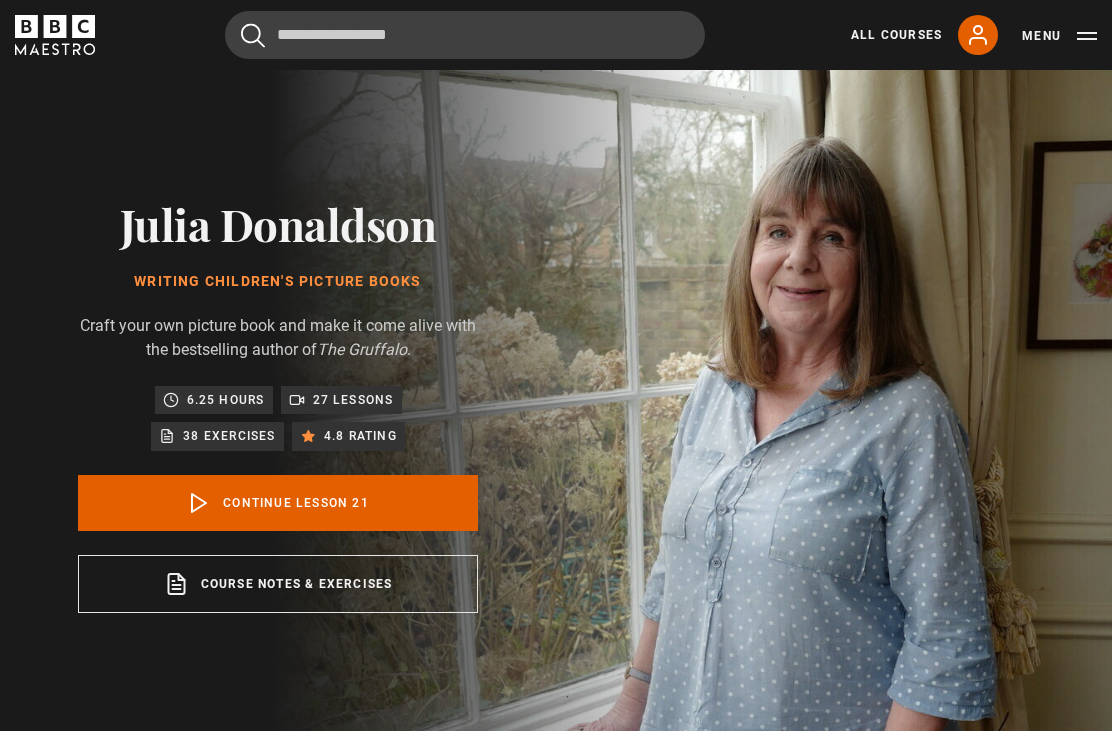 click on "Continue lesson 21" at bounding box center (278, 503) 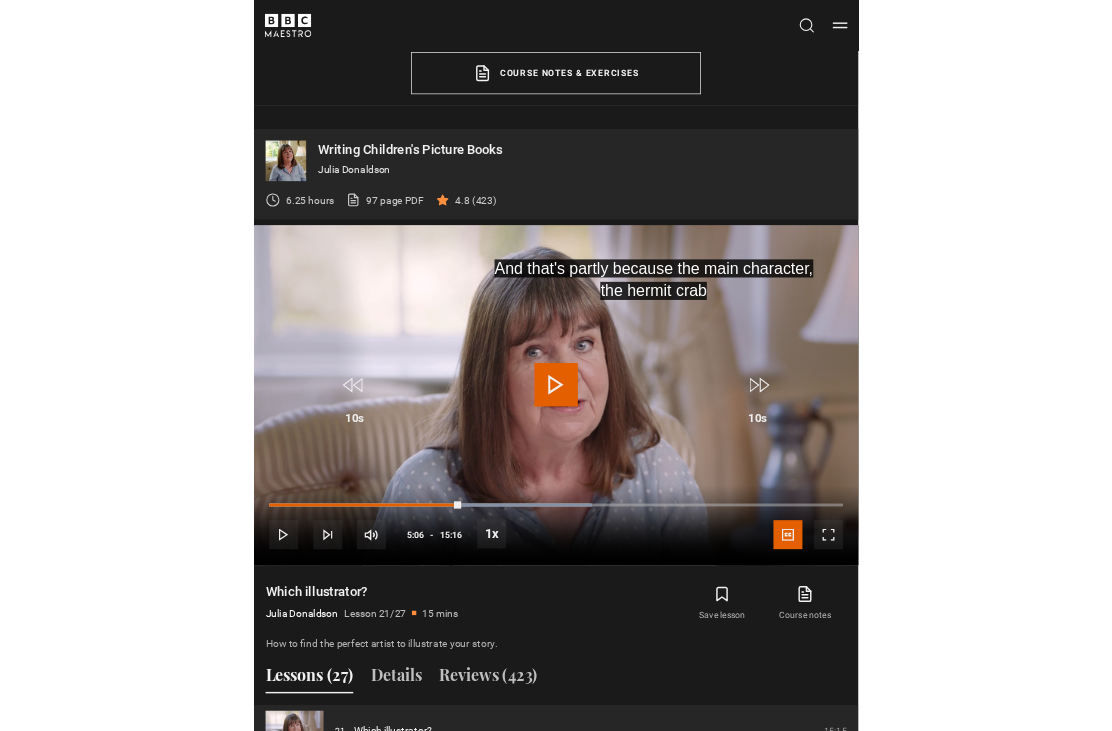 scroll, scrollTop: 865, scrollLeft: 0, axis: vertical 